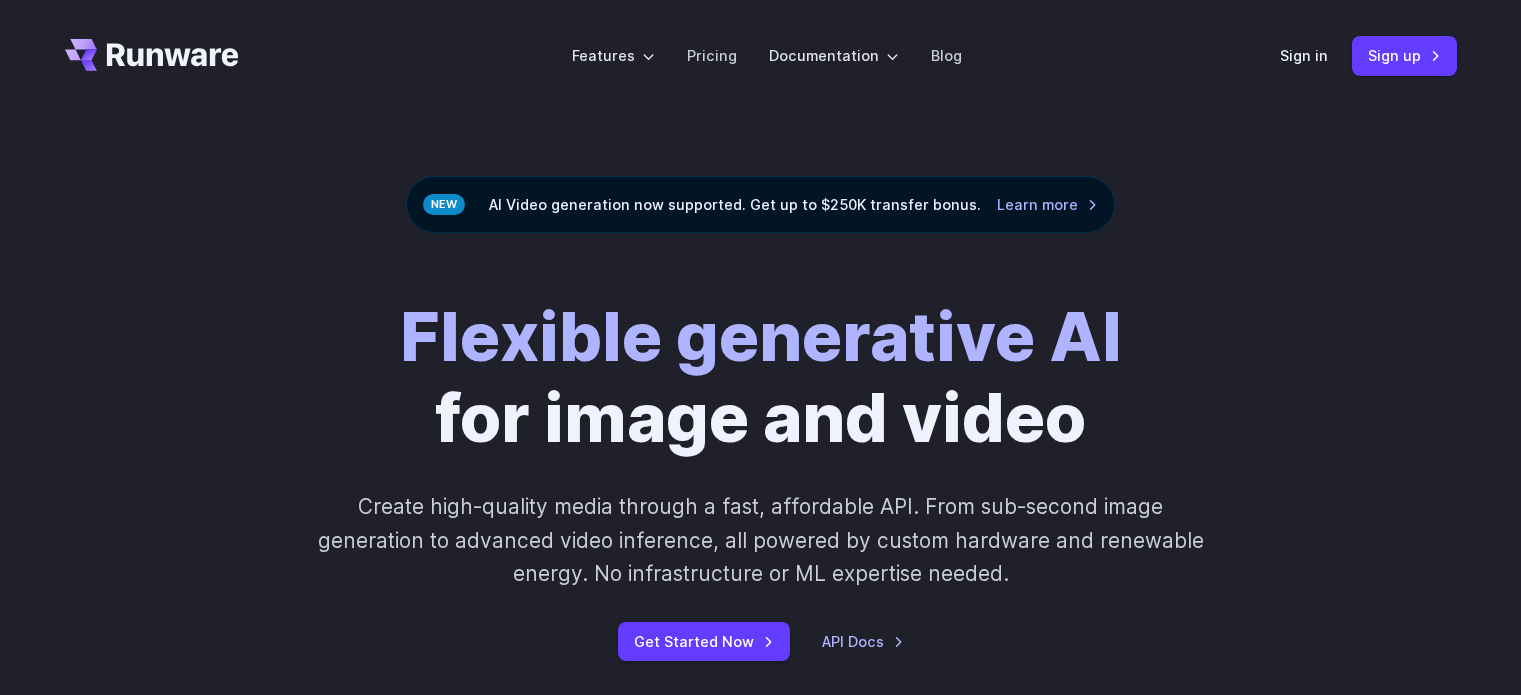 scroll, scrollTop: 0, scrollLeft: 0, axis: both 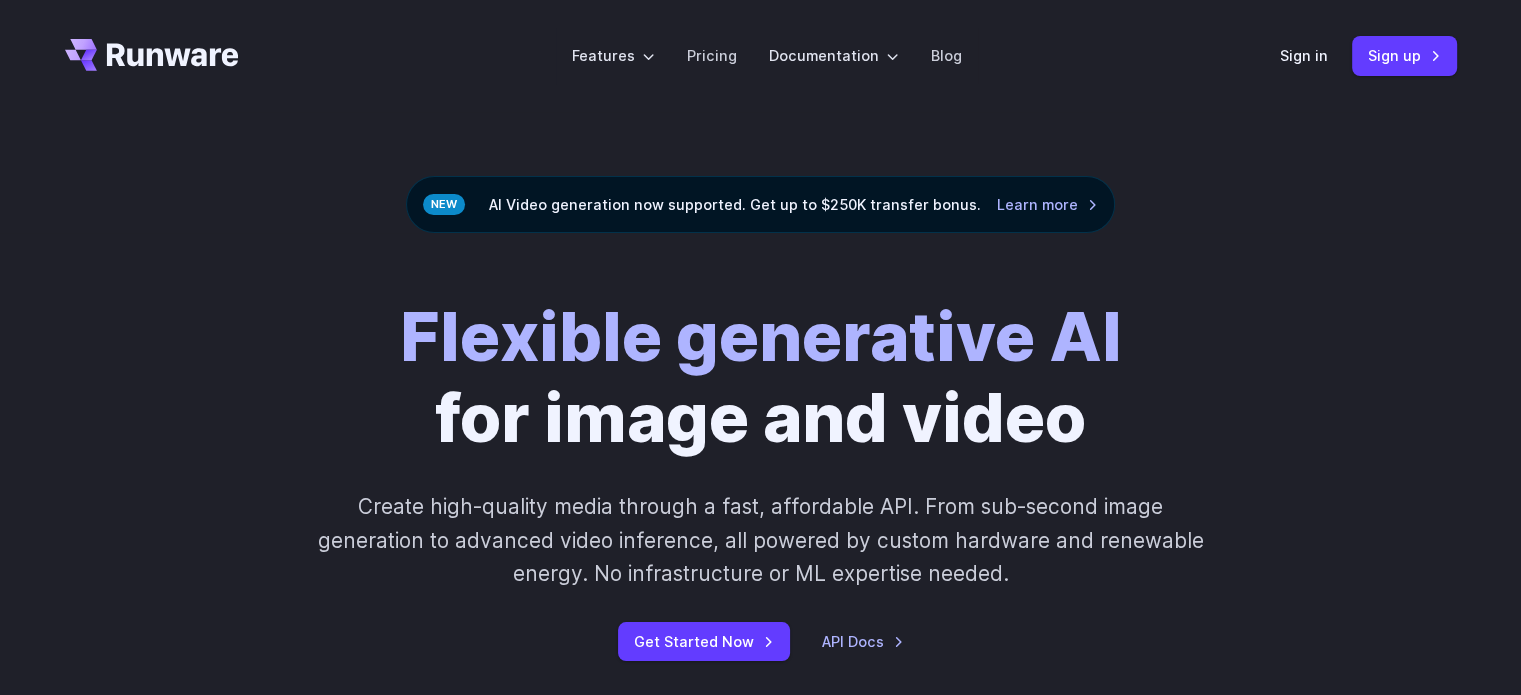 click on "Sign in        Sign up" at bounding box center (1368, 55) 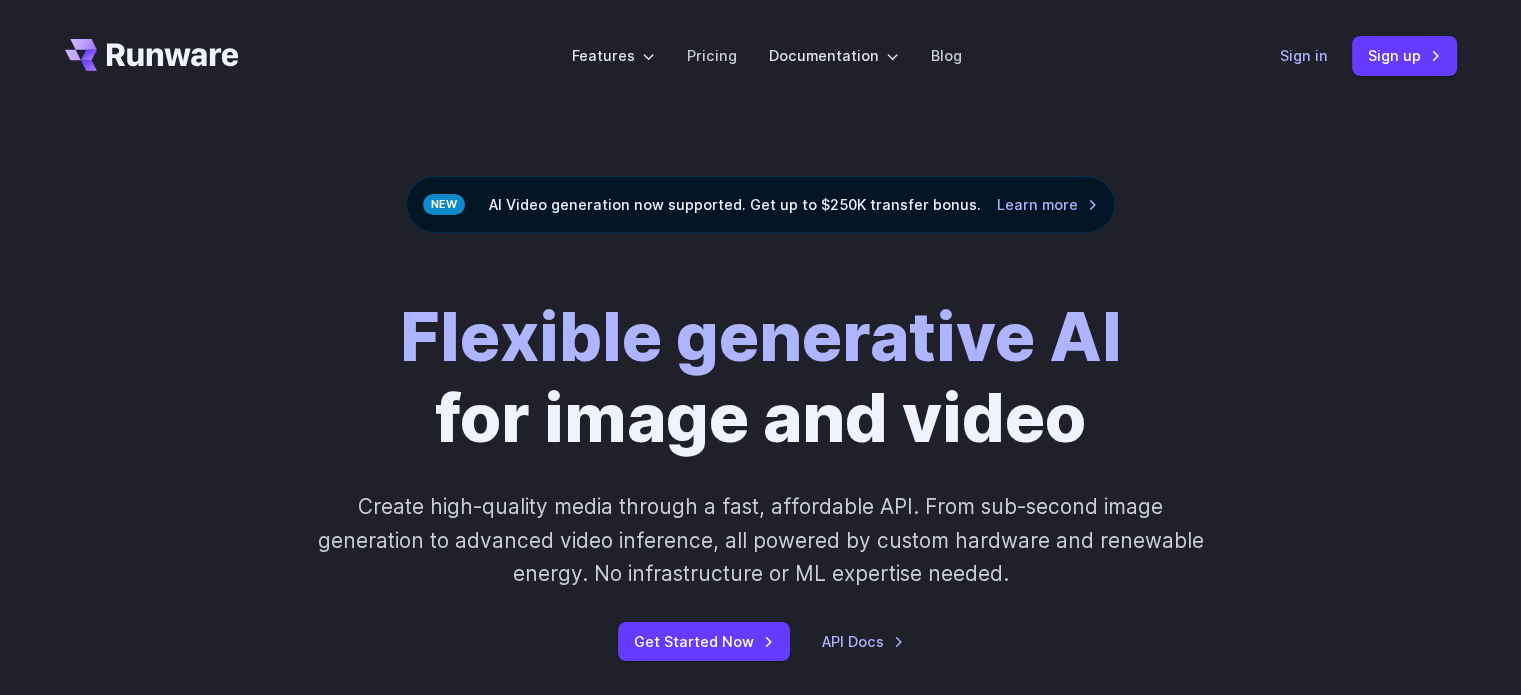 click on "Sign in" at bounding box center (1304, 55) 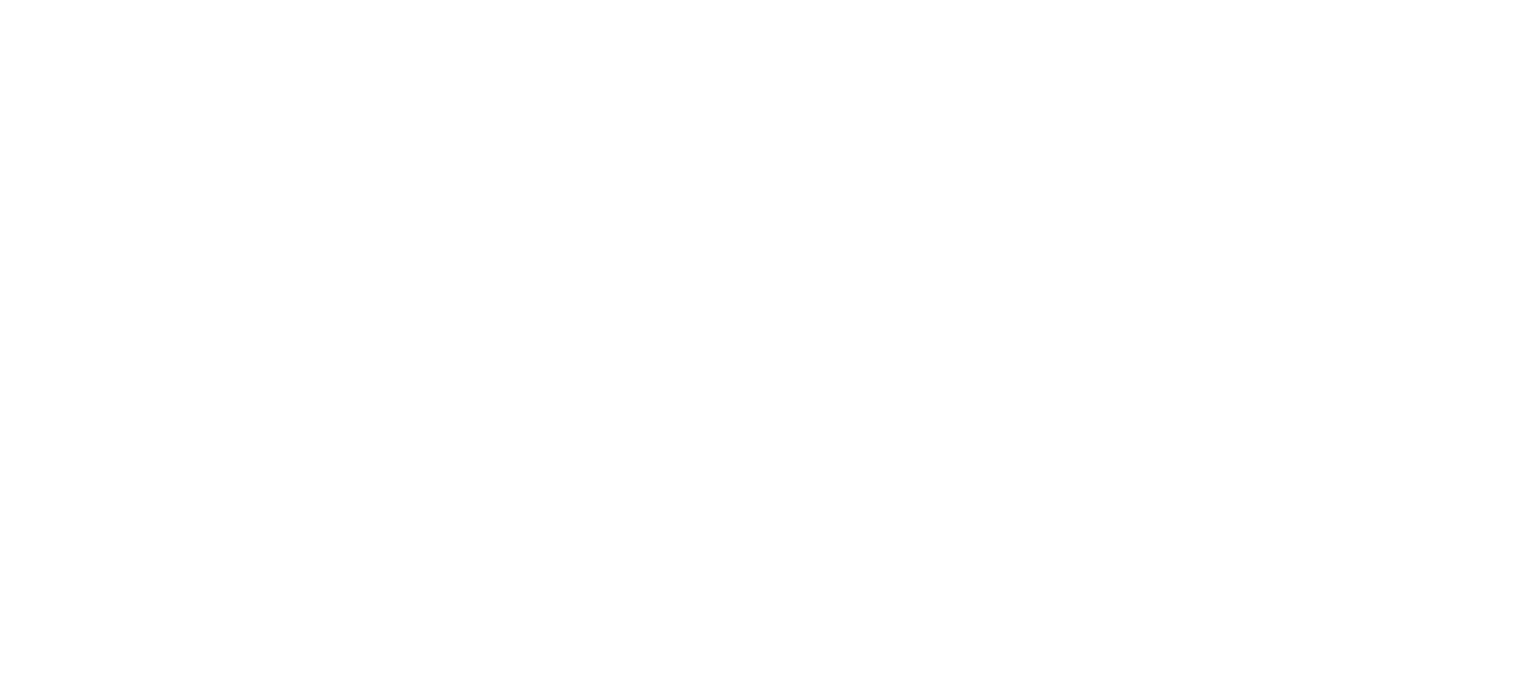 scroll, scrollTop: 0, scrollLeft: 0, axis: both 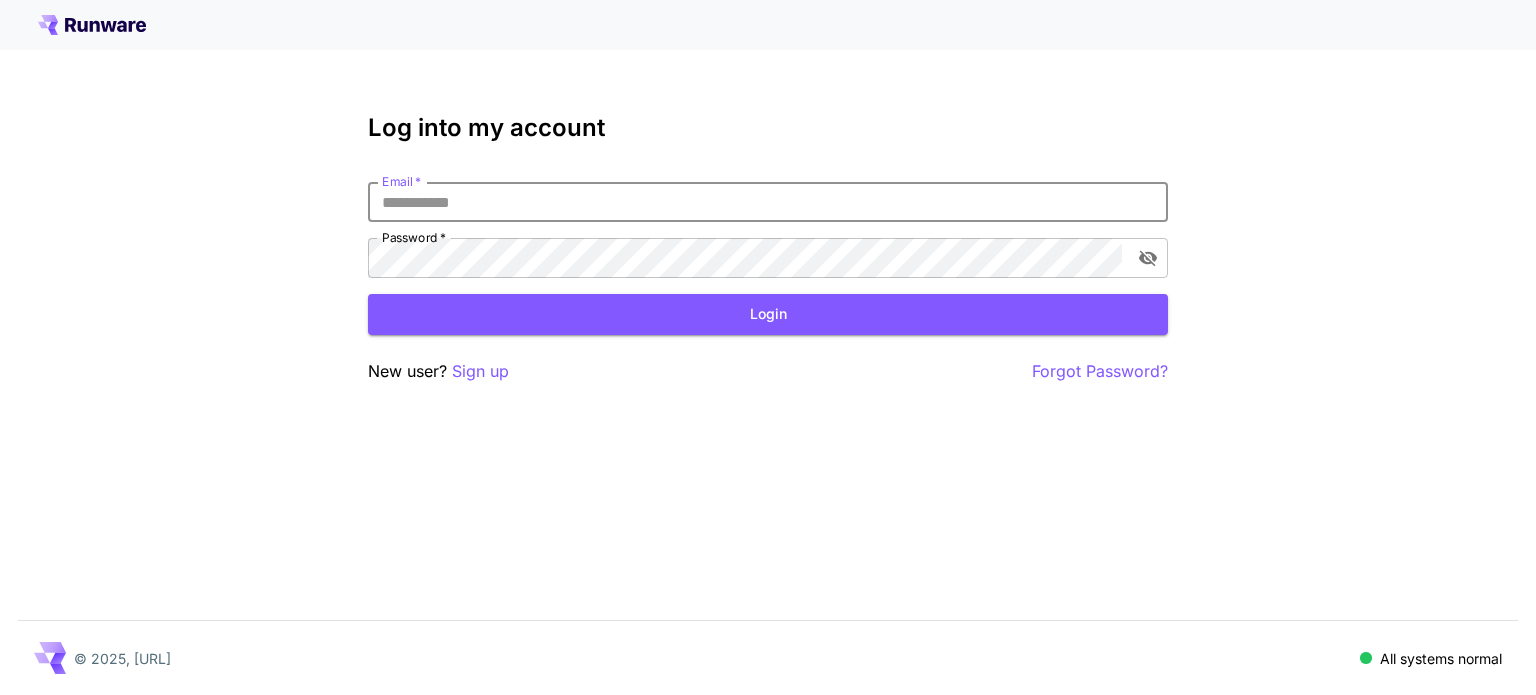 click on "Email   *" at bounding box center (768, 202) 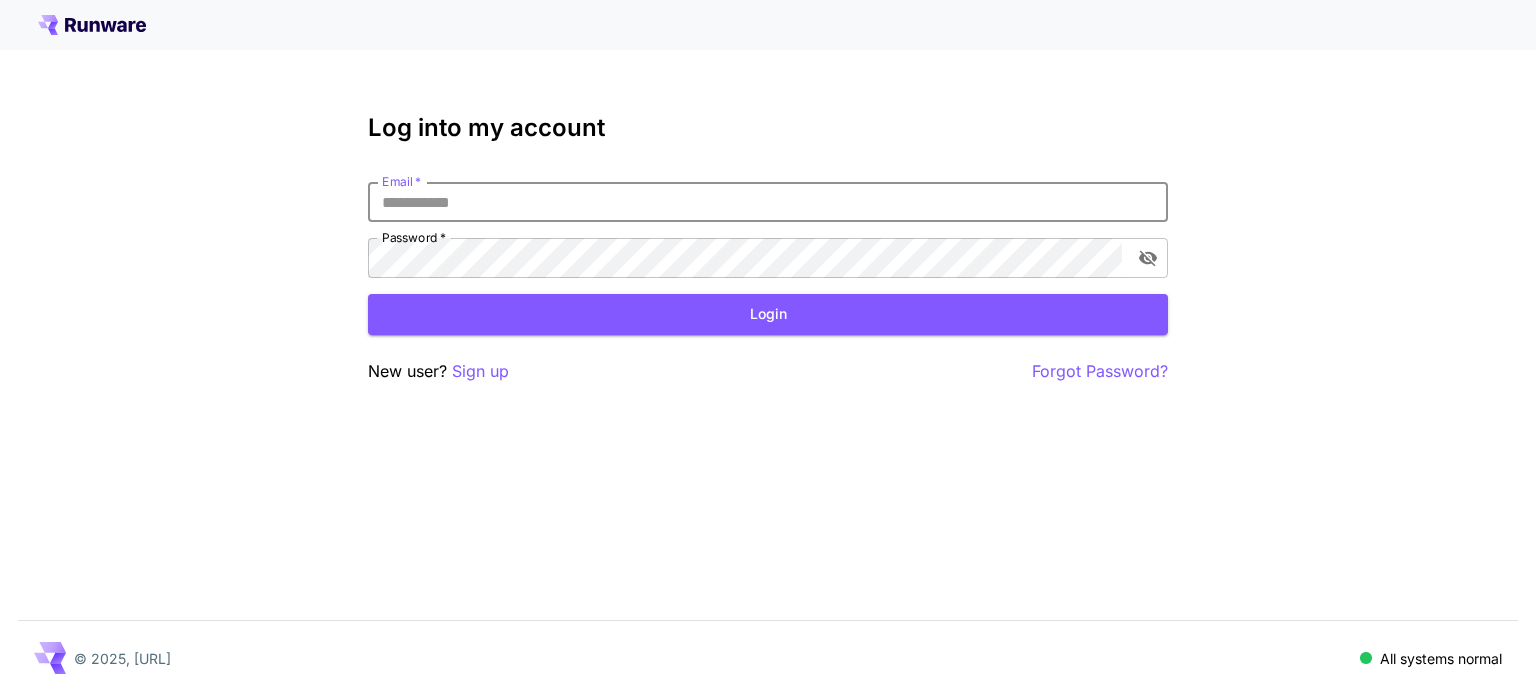 type on "**********" 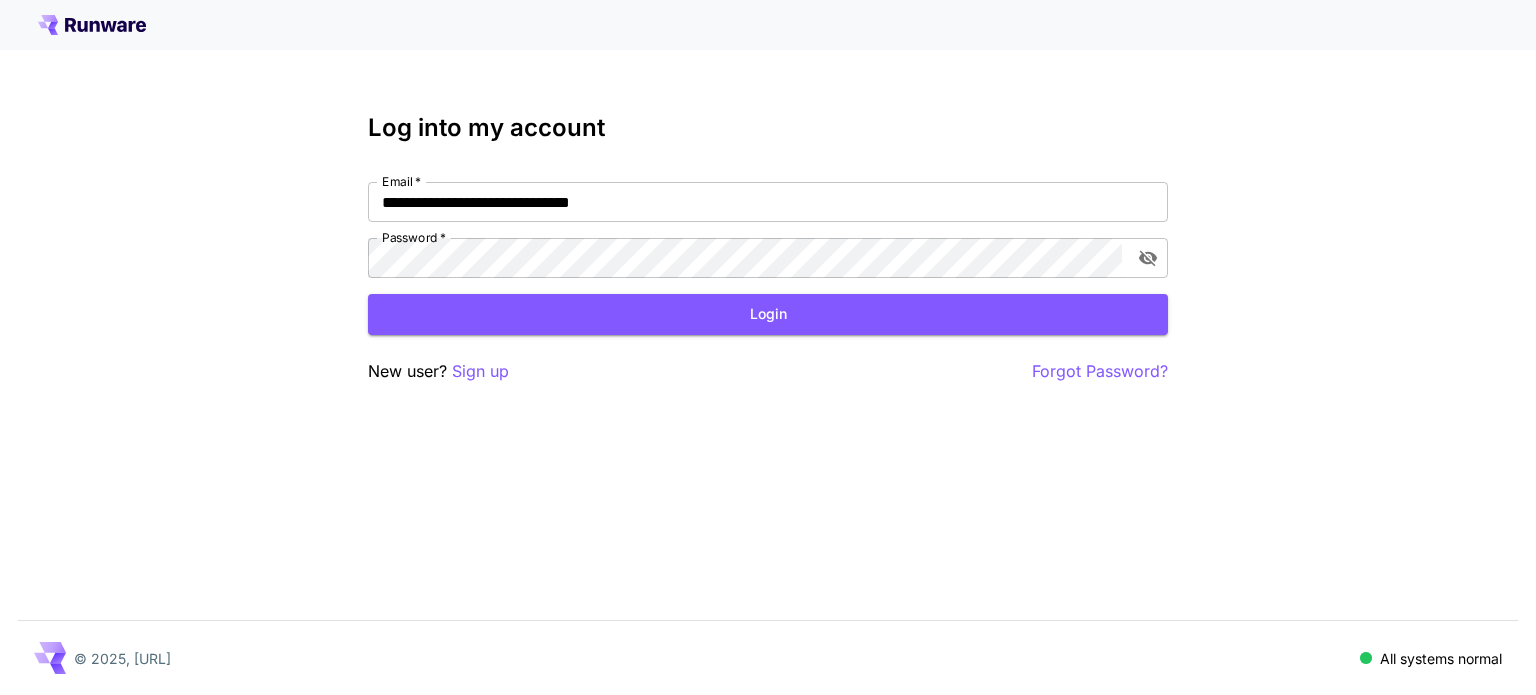 click on "**********" at bounding box center (768, 249) 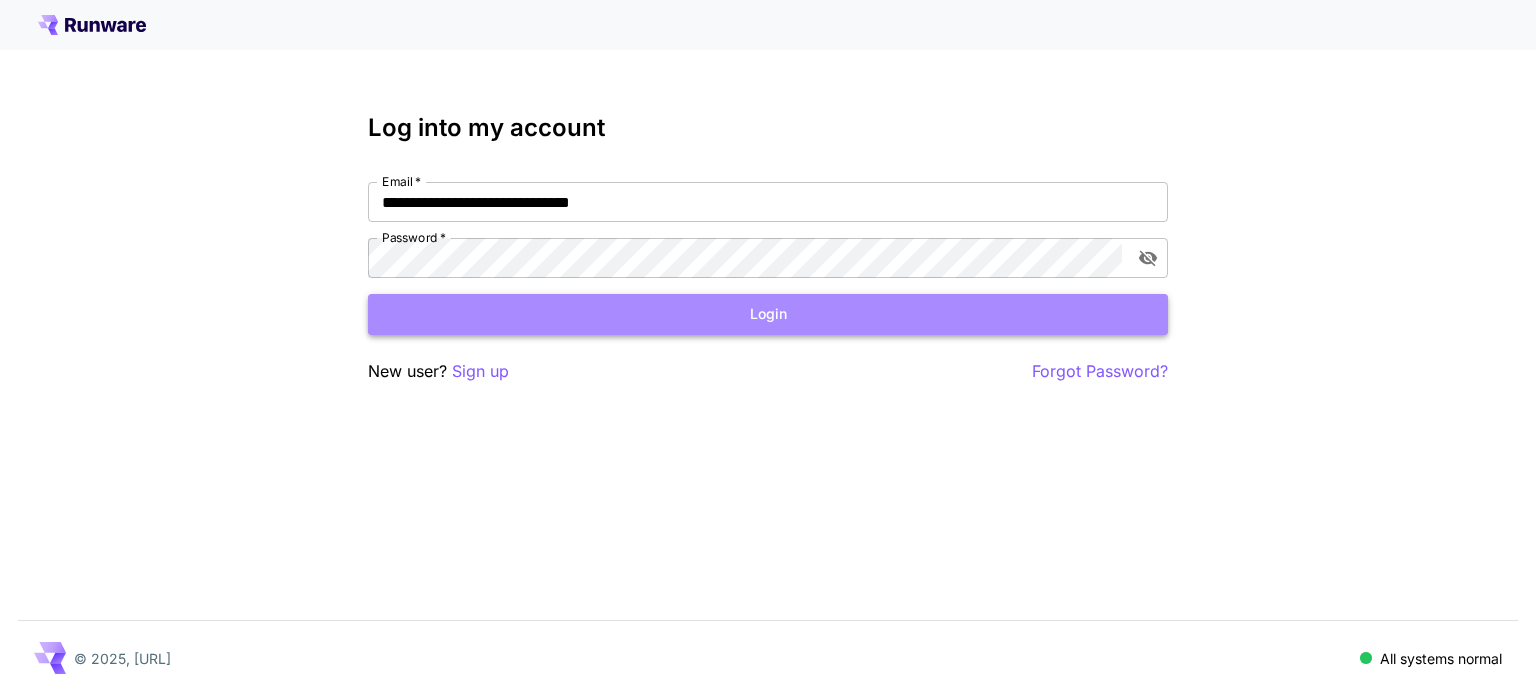 click on "Login" at bounding box center (768, 314) 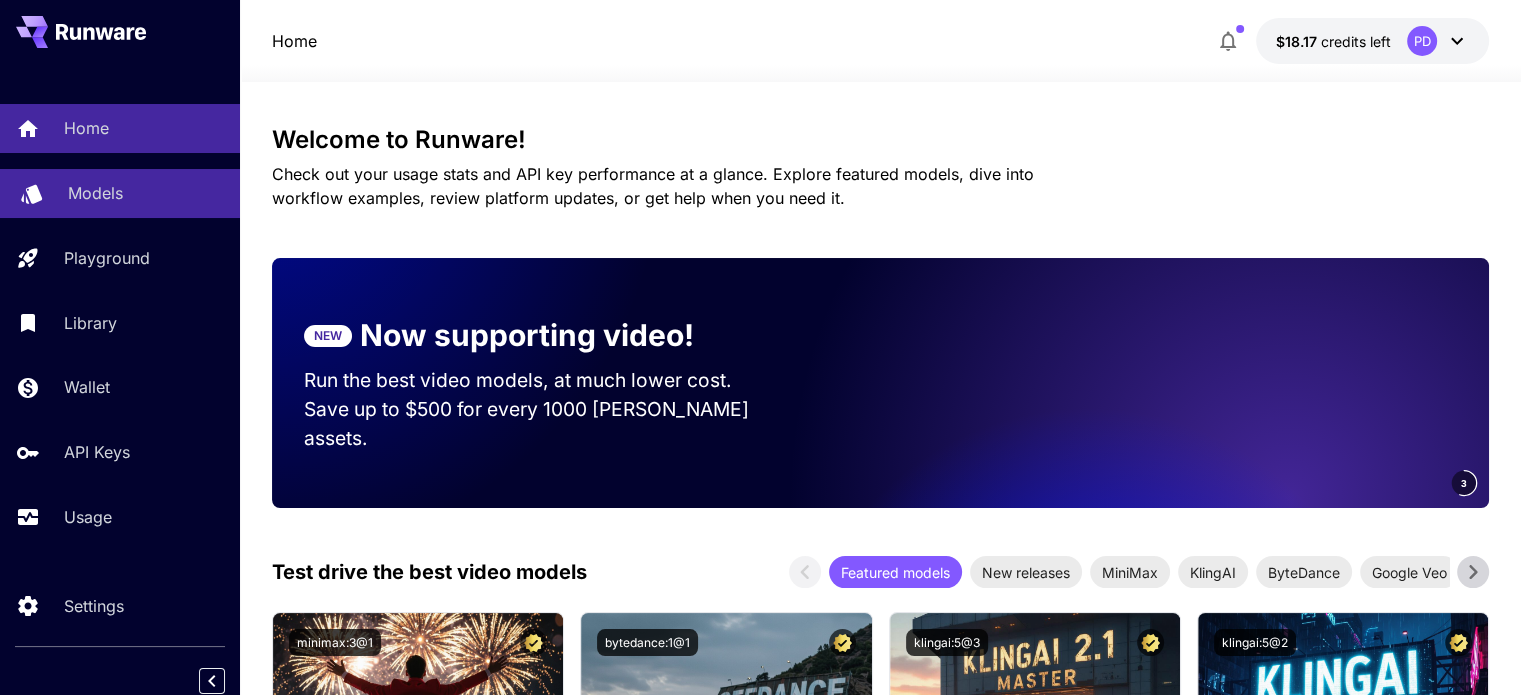 click on "Models" at bounding box center (120, 193) 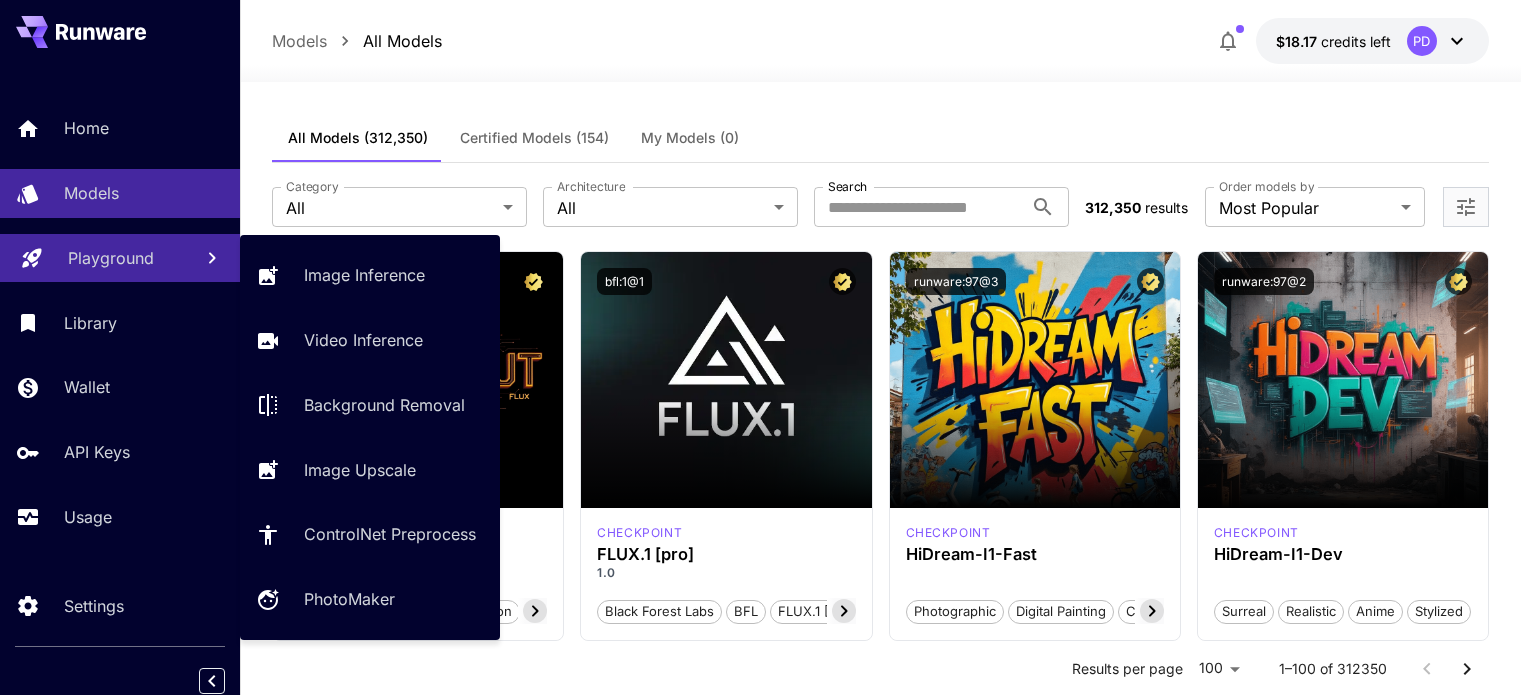 click on "Playground" at bounding box center [111, 258] 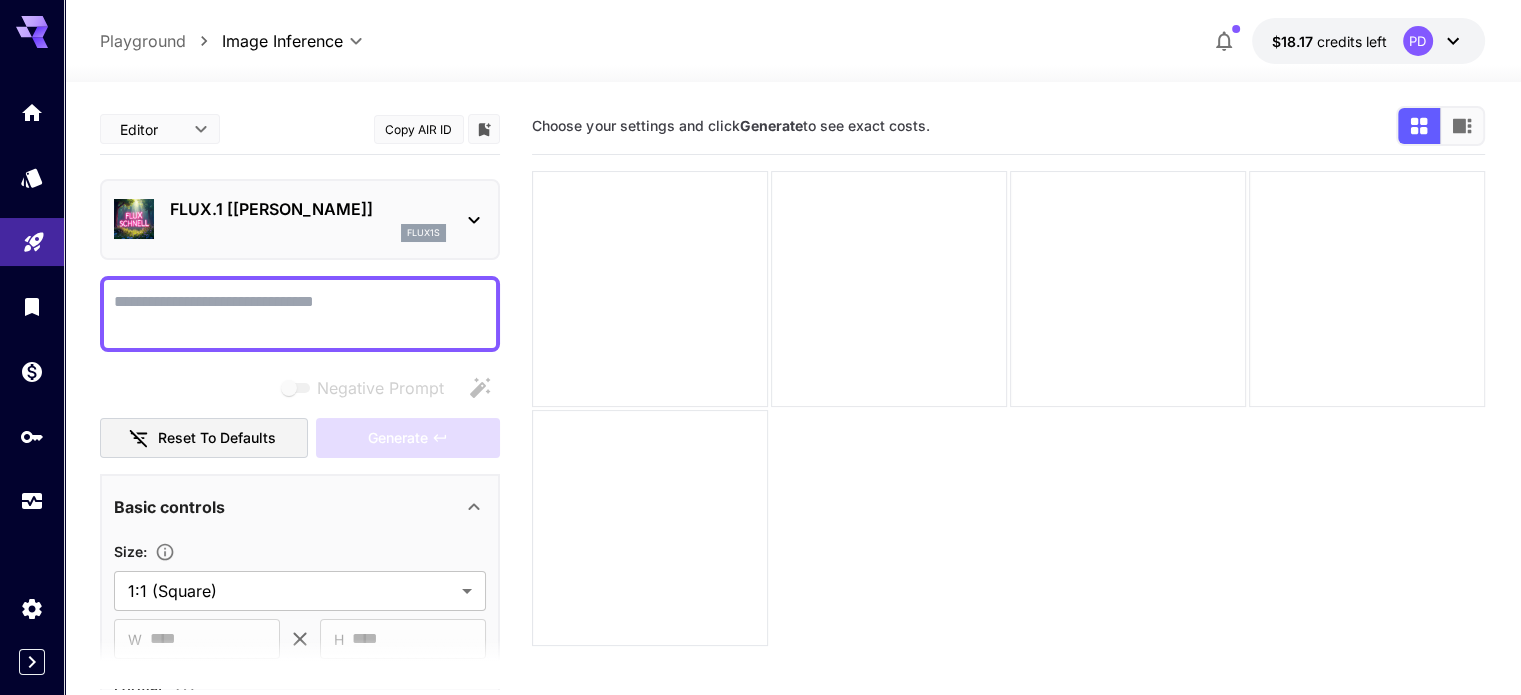 click on "Editor **** ​ Copy AIR ID" at bounding box center (300, 130) 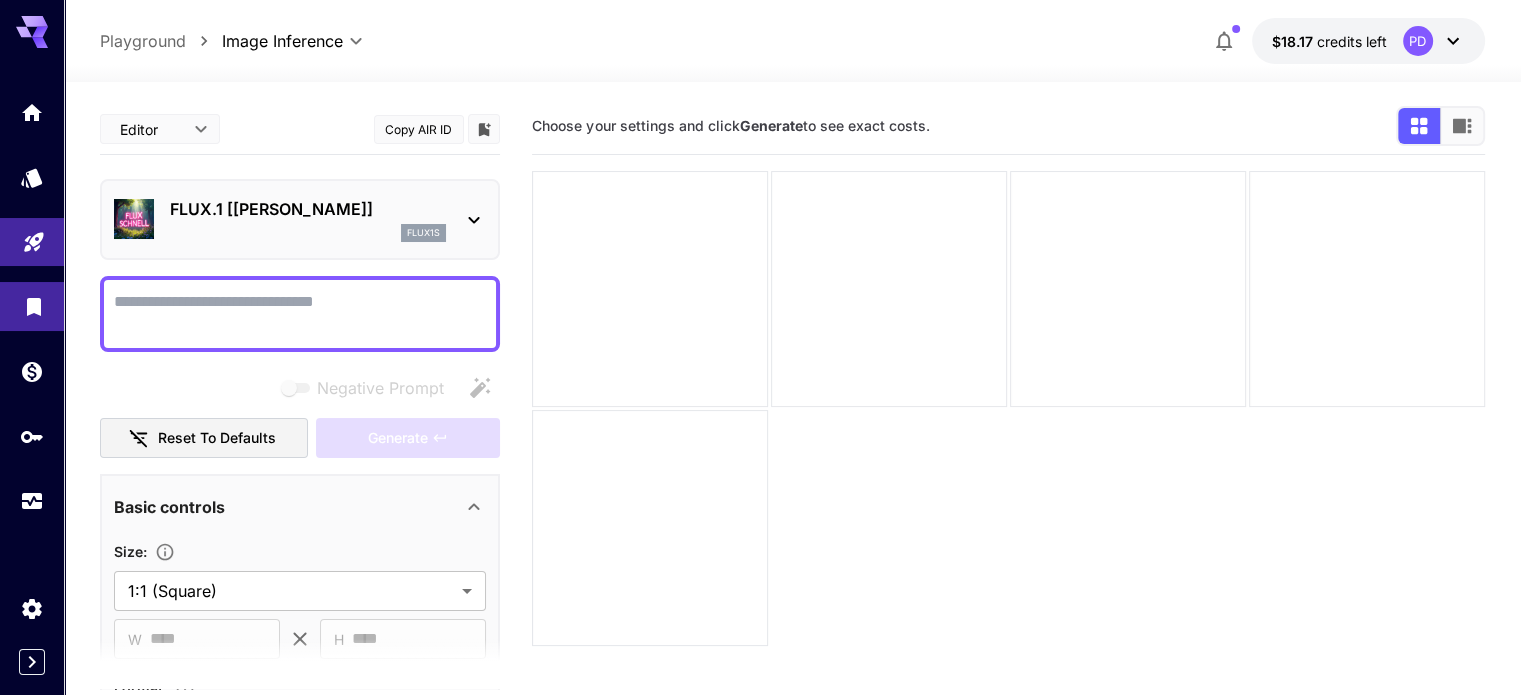 click at bounding box center [32, 306] 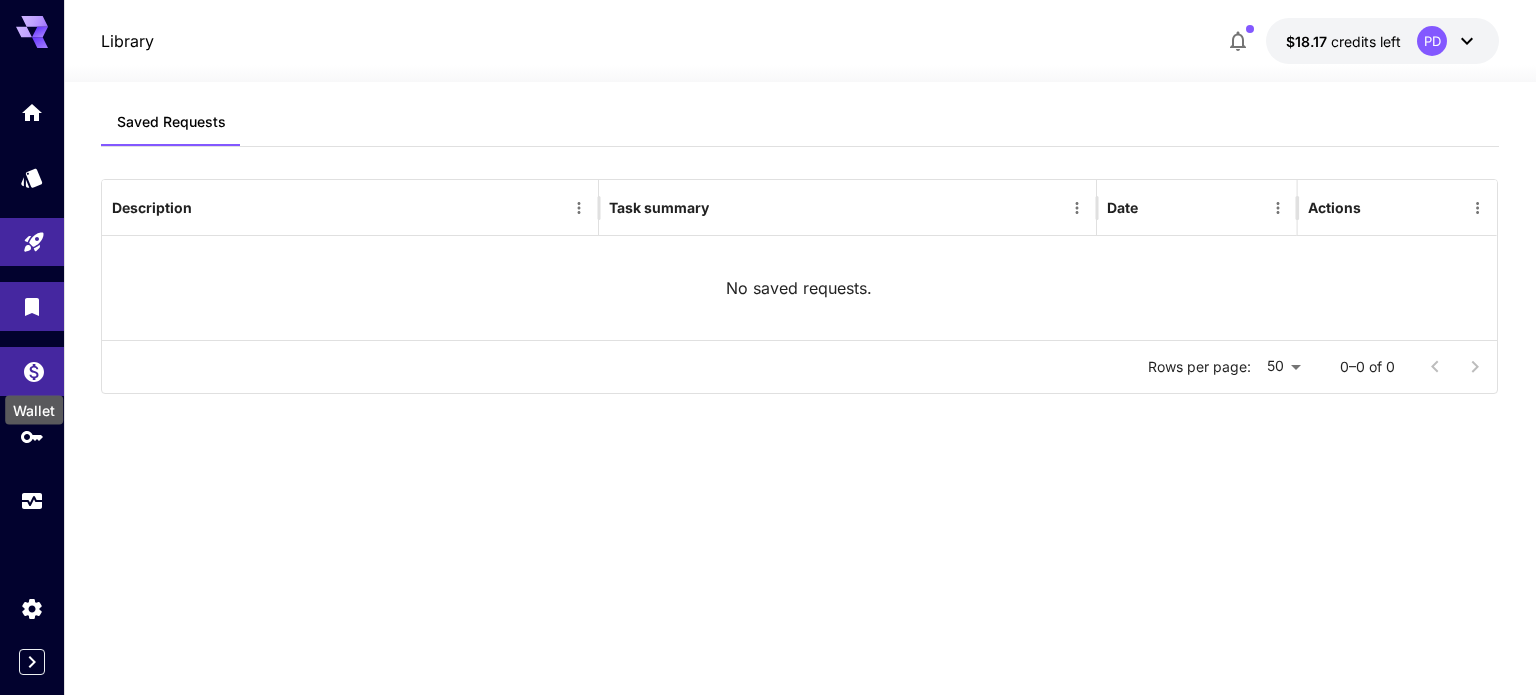 click 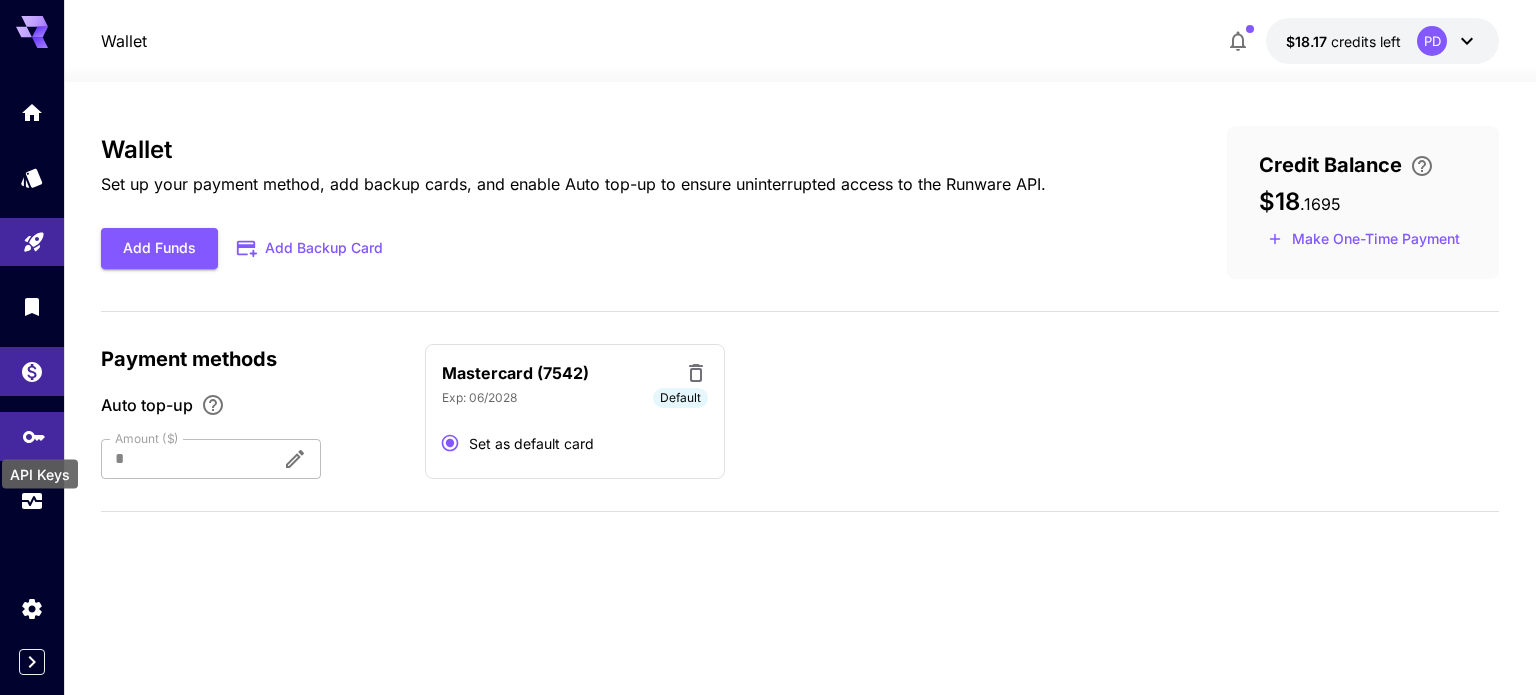 click 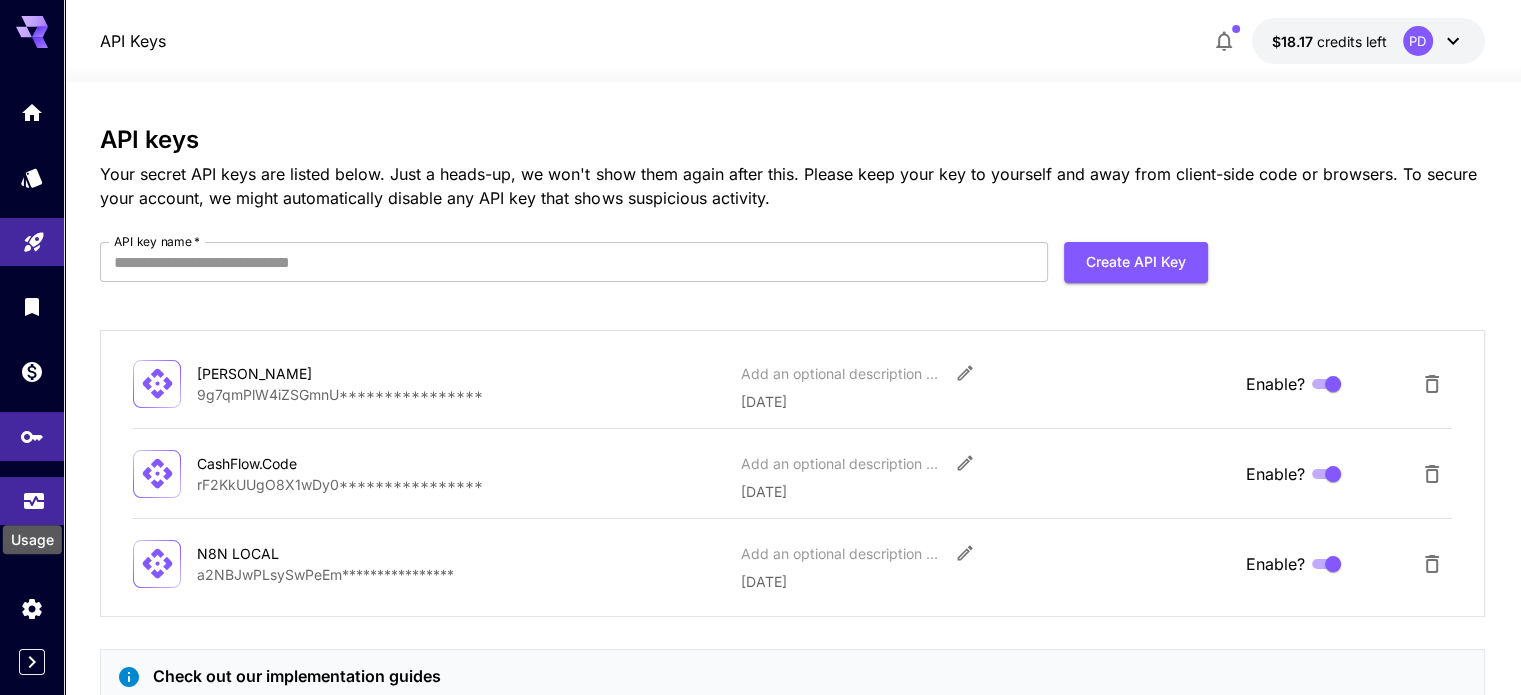 click 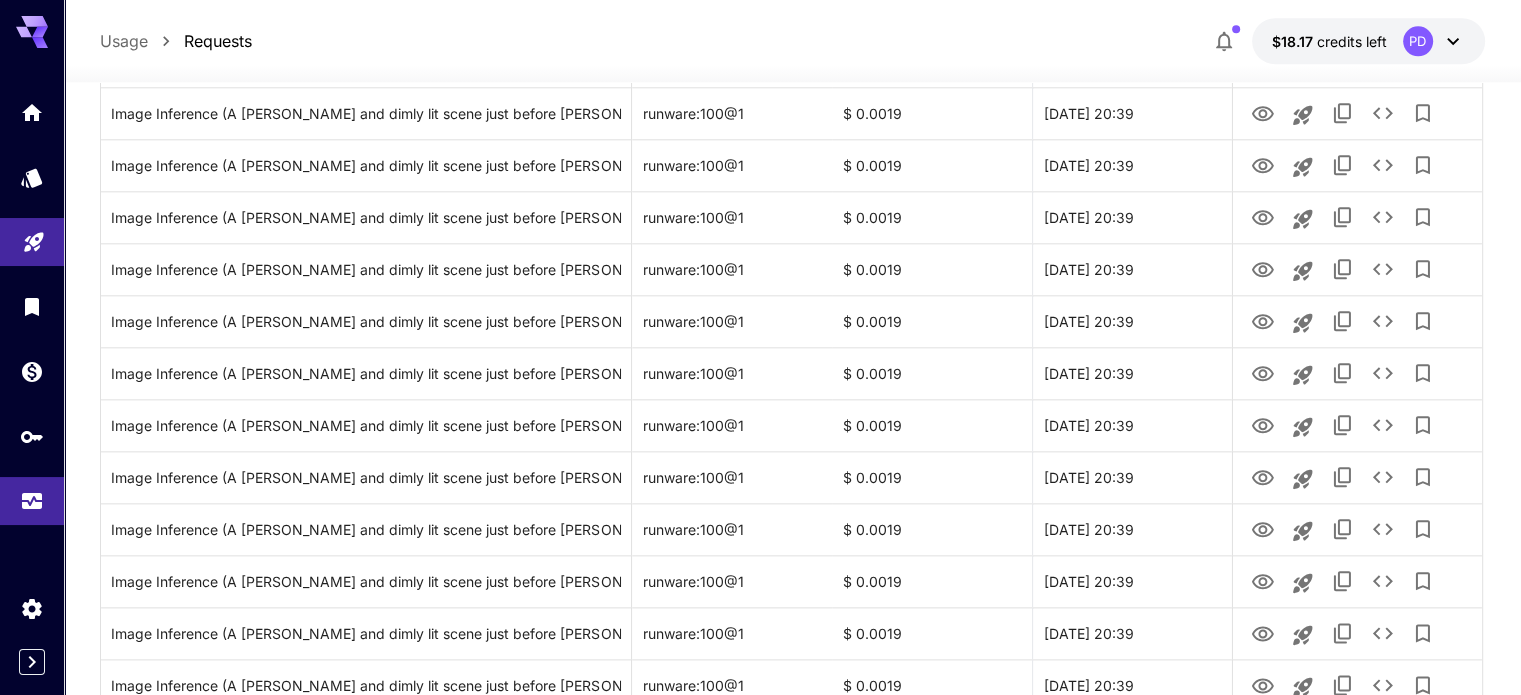scroll, scrollTop: 2215, scrollLeft: 0, axis: vertical 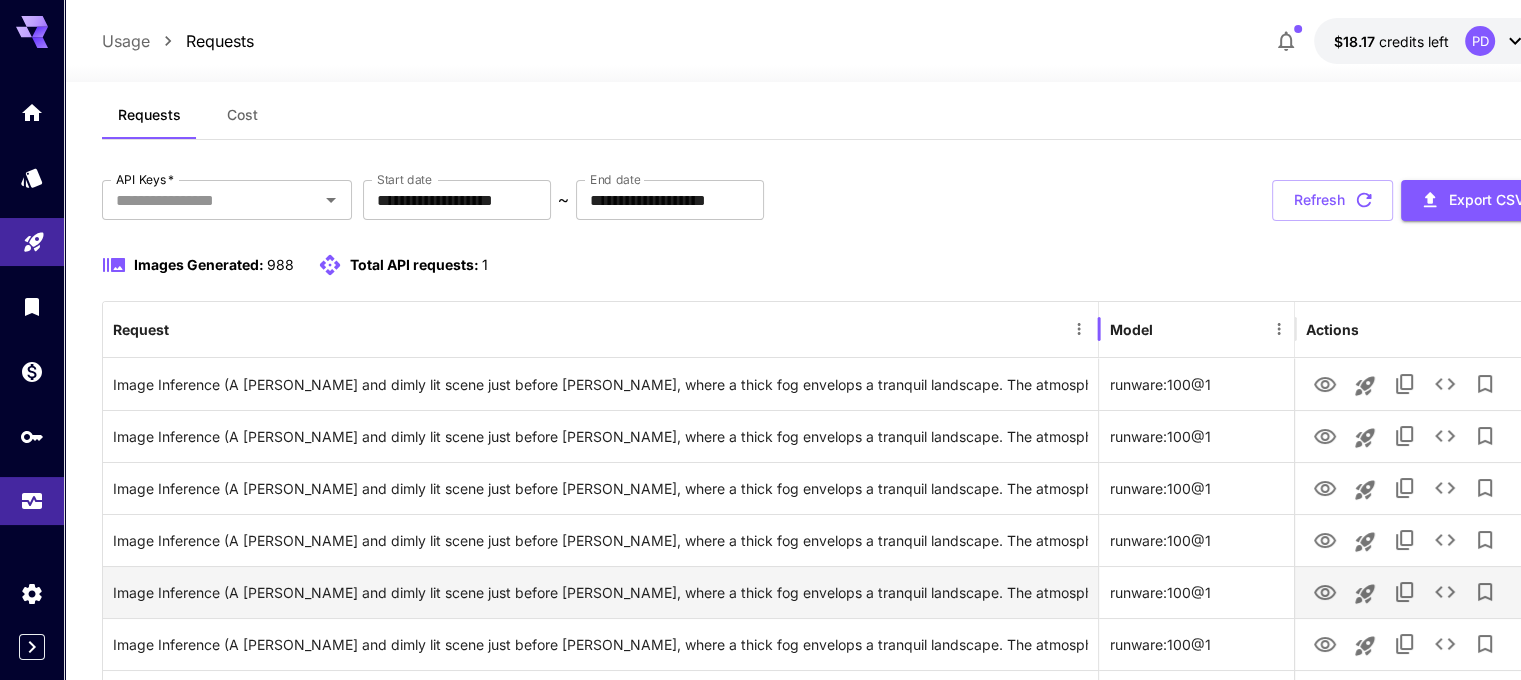 drag, startPoint x: 632, startPoint y: 331, endPoint x: 1072, endPoint y: 611, distance: 521.5362 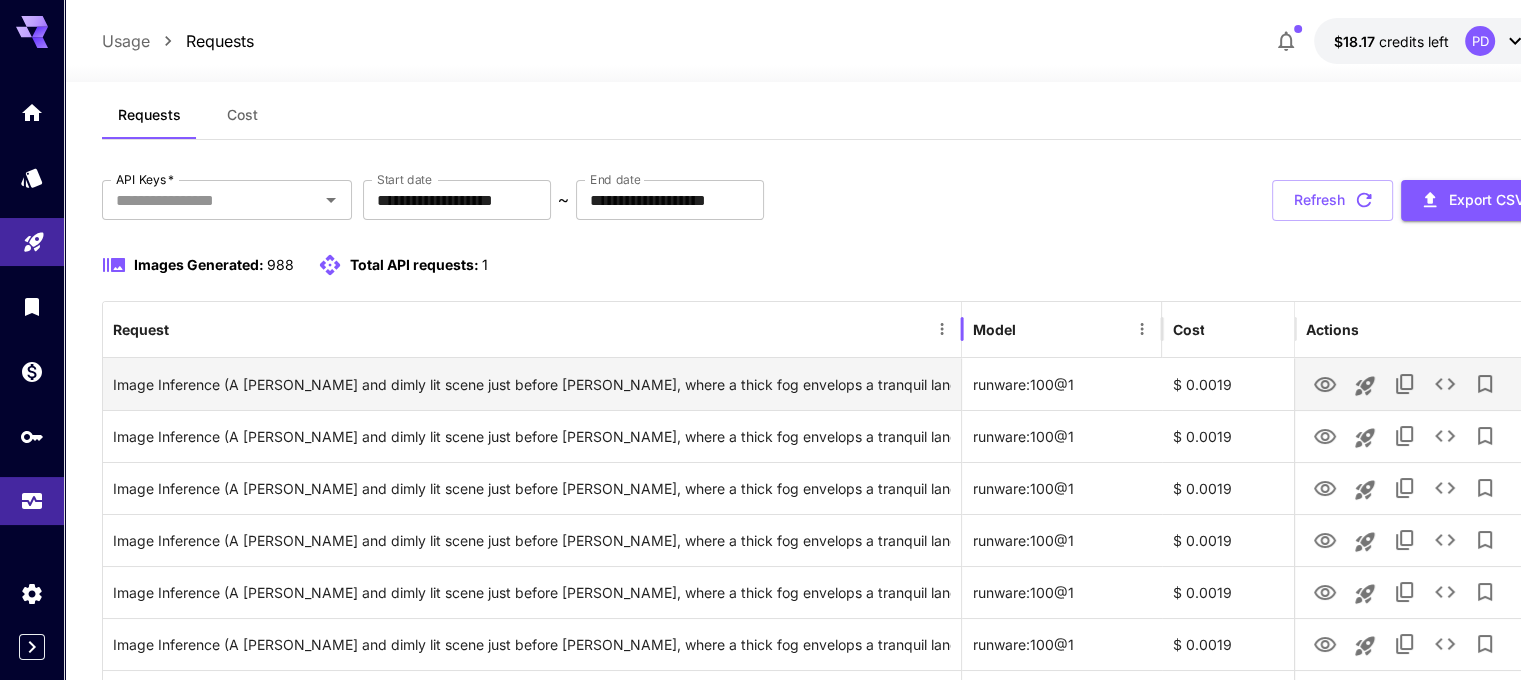 drag, startPoint x: 1100, startPoint y: 330, endPoint x: 964, endPoint y: 391, distance: 149.05368 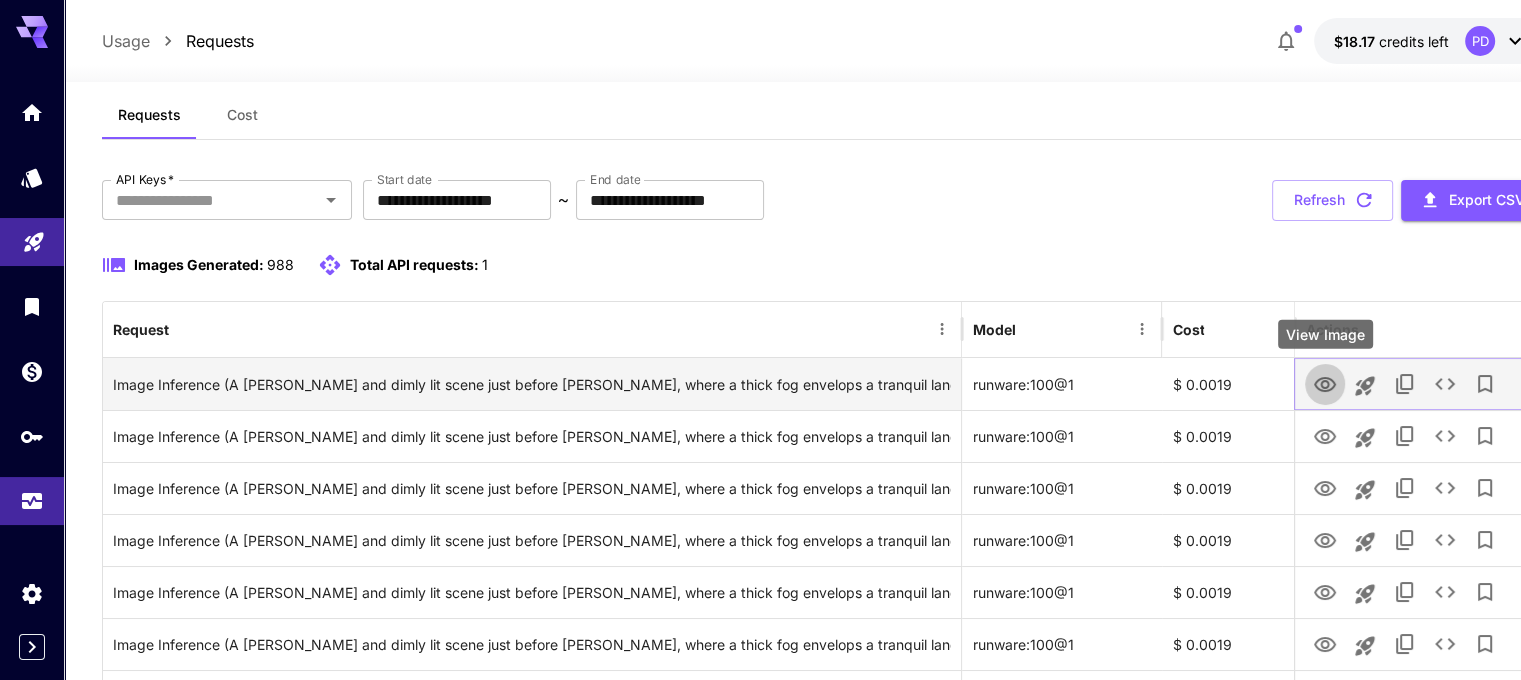 click 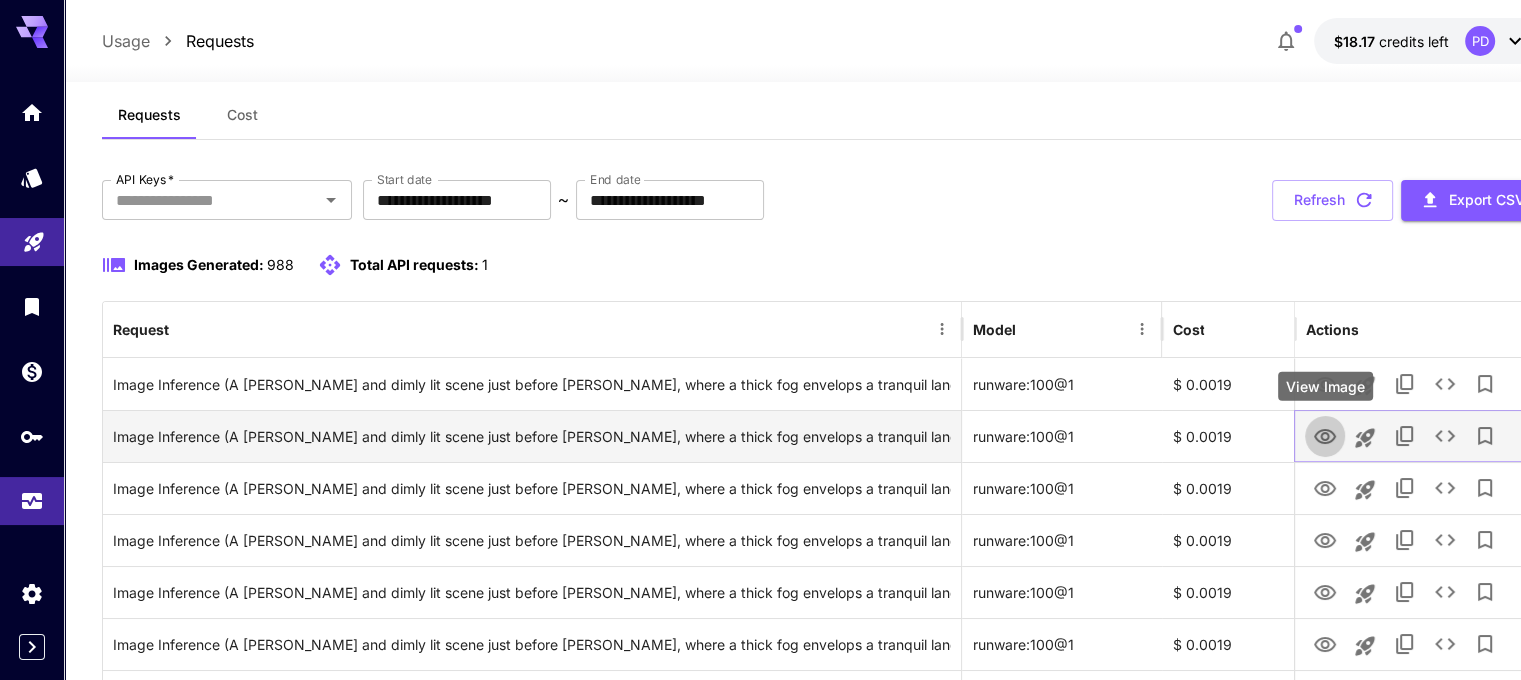 click 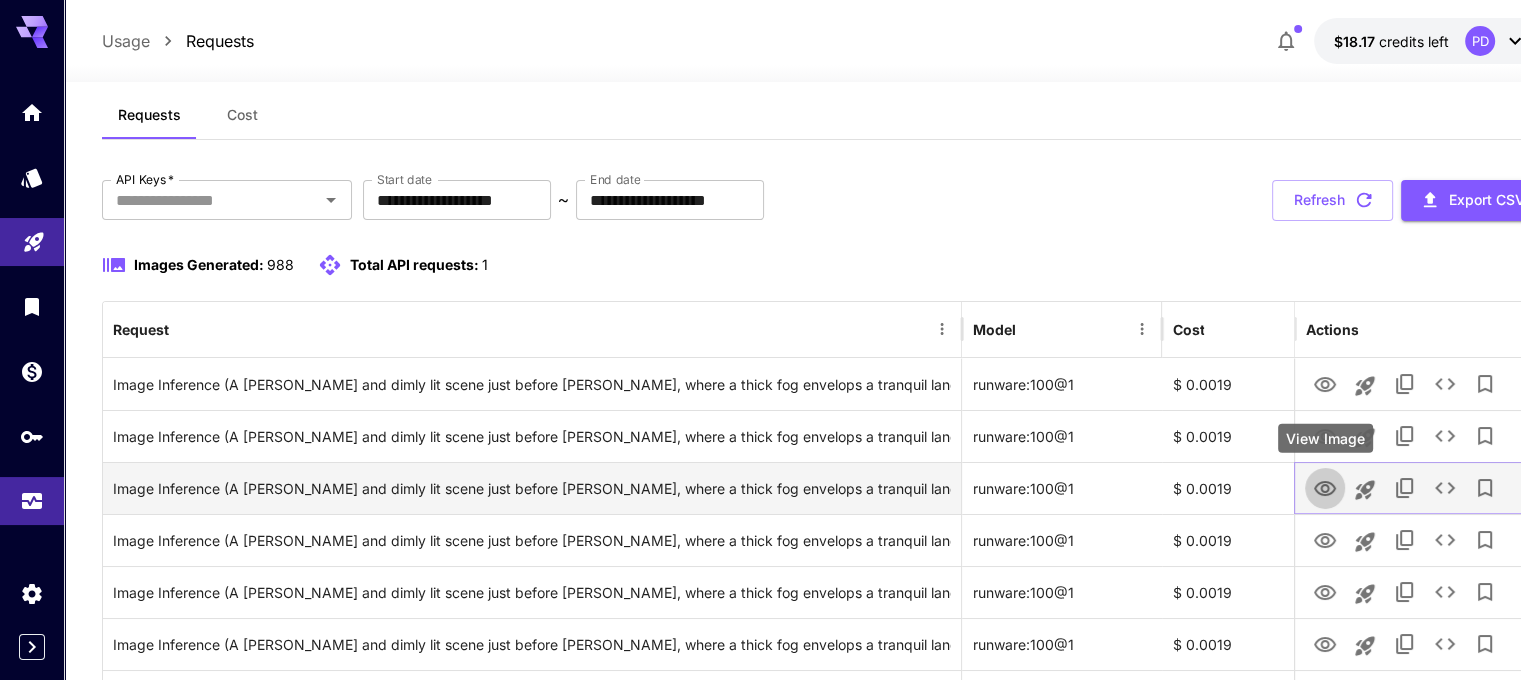 click 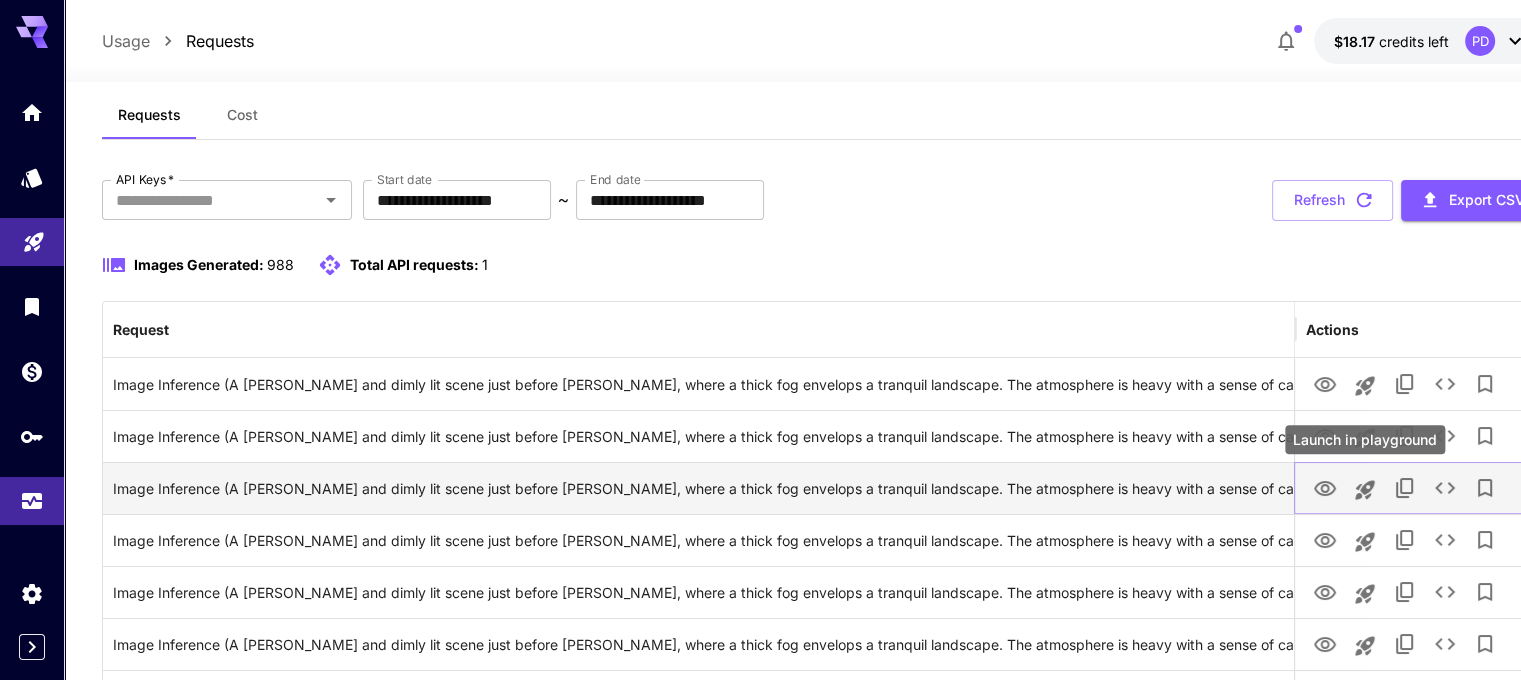 drag, startPoint x: 965, startPoint y: 320, endPoint x: 1371, endPoint y: 468, distance: 432.13425 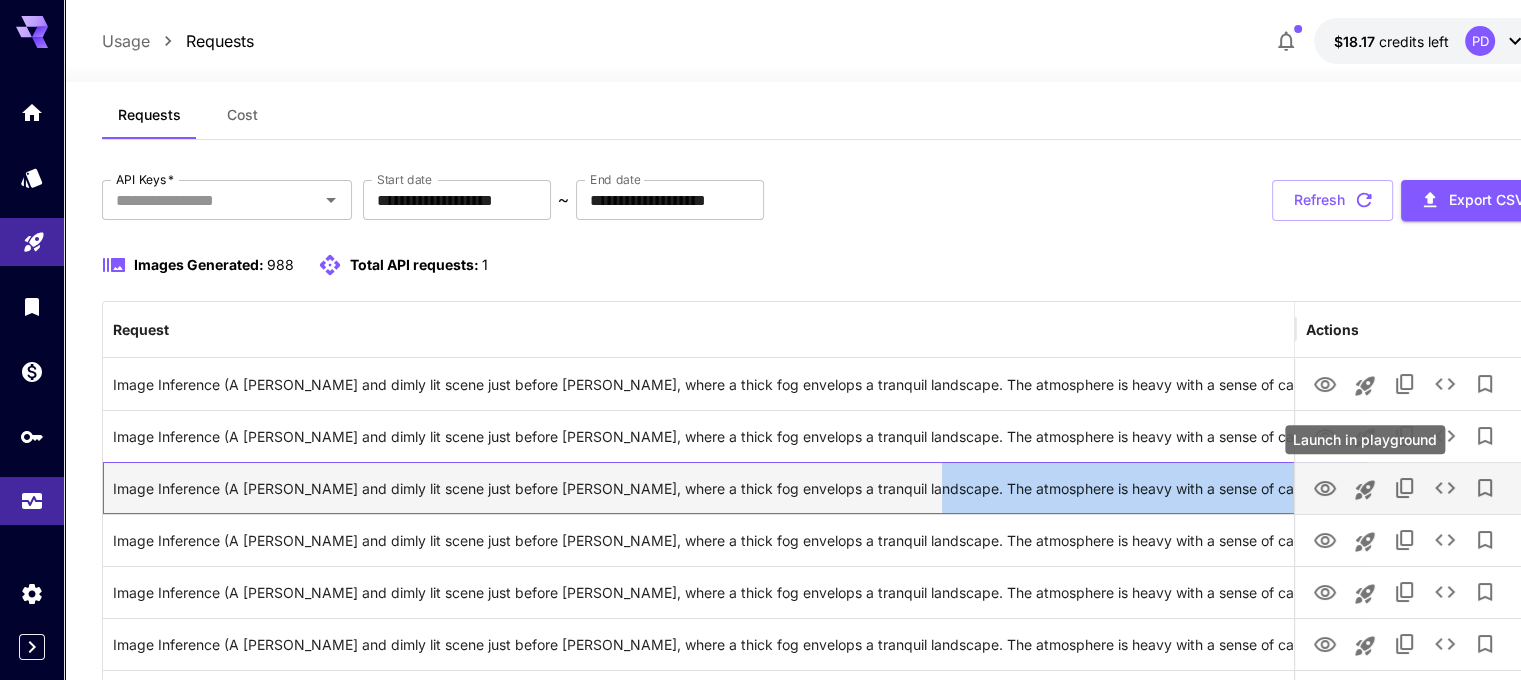 drag, startPoint x: 915, startPoint y: 483, endPoint x: 1369, endPoint y: 488, distance: 454.02753 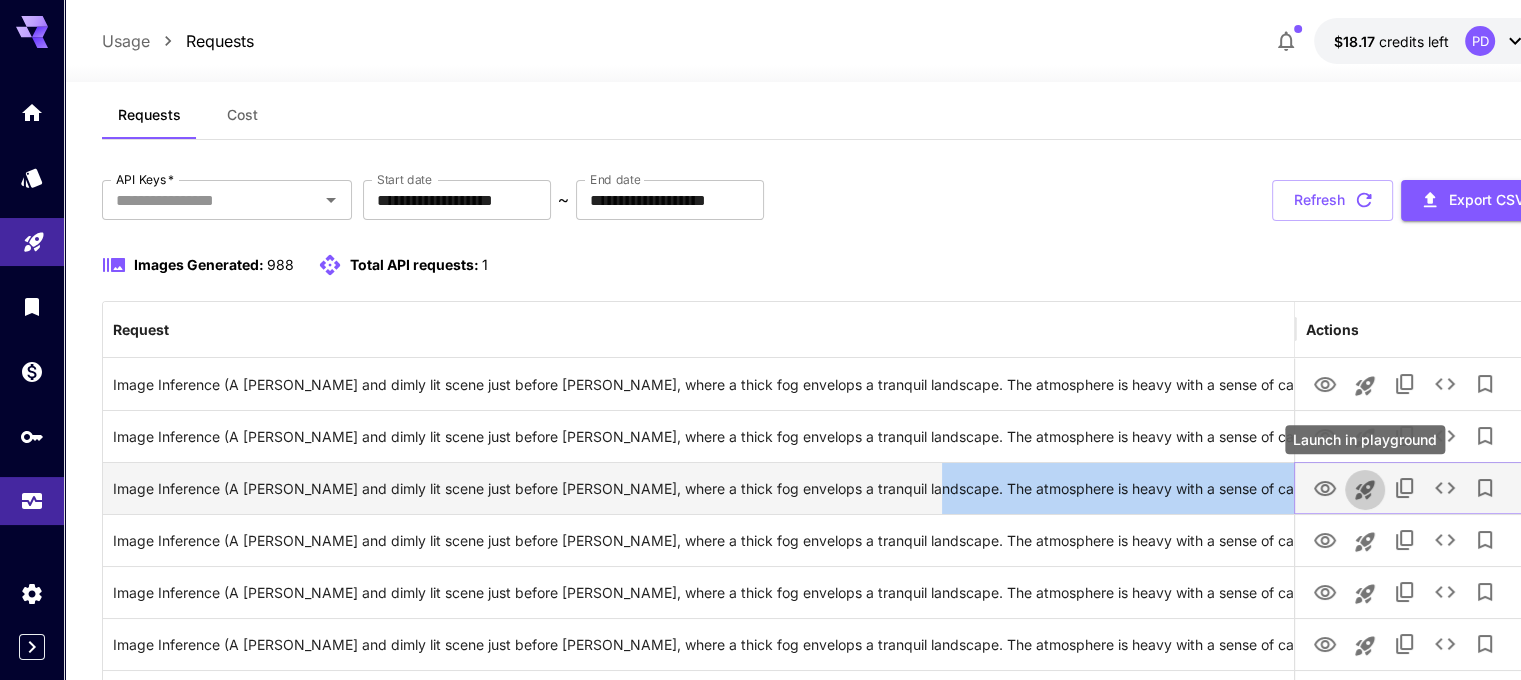 click 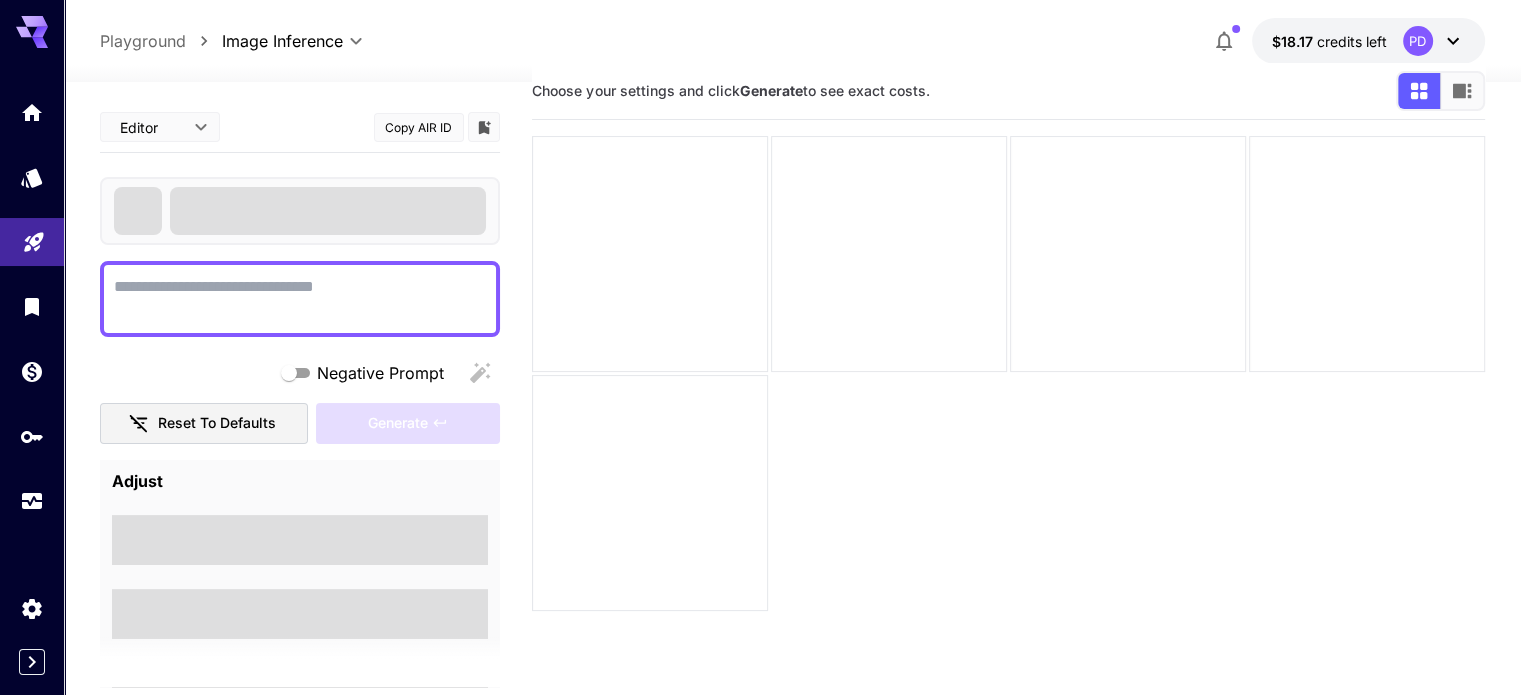 type on "**********" 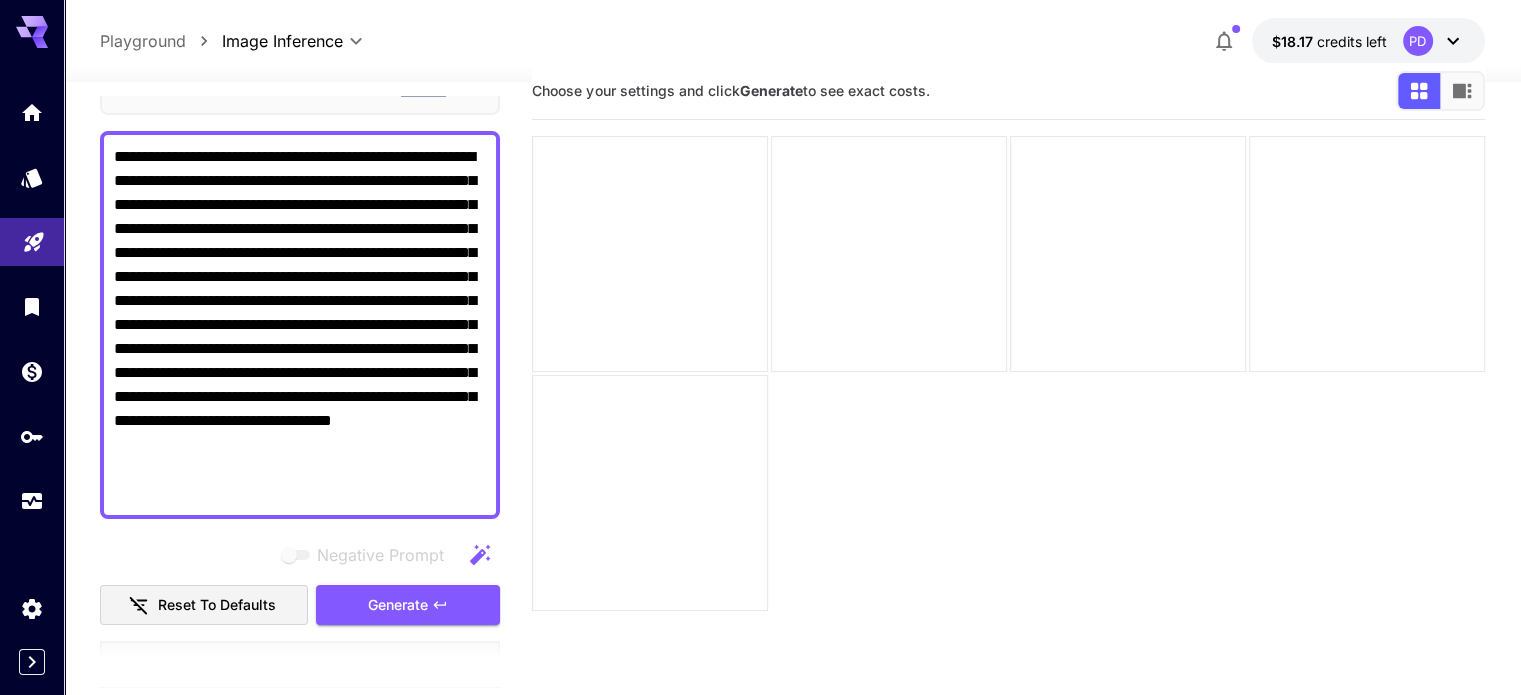 scroll, scrollTop: 12, scrollLeft: 0, axis: vertical 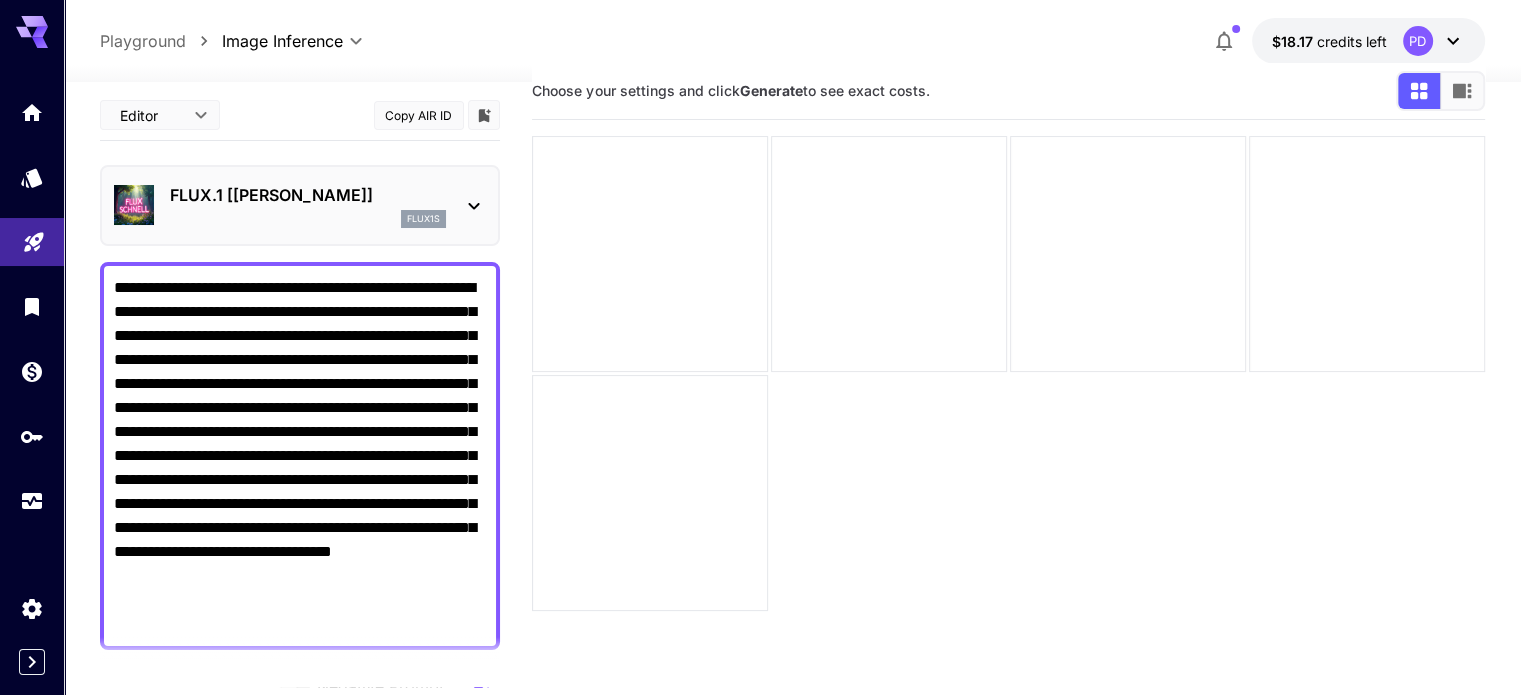 drag, startPoint x: 258, startPoint y: 403, endPoint x: 277, endPoint y: 460, distance: 60.083275 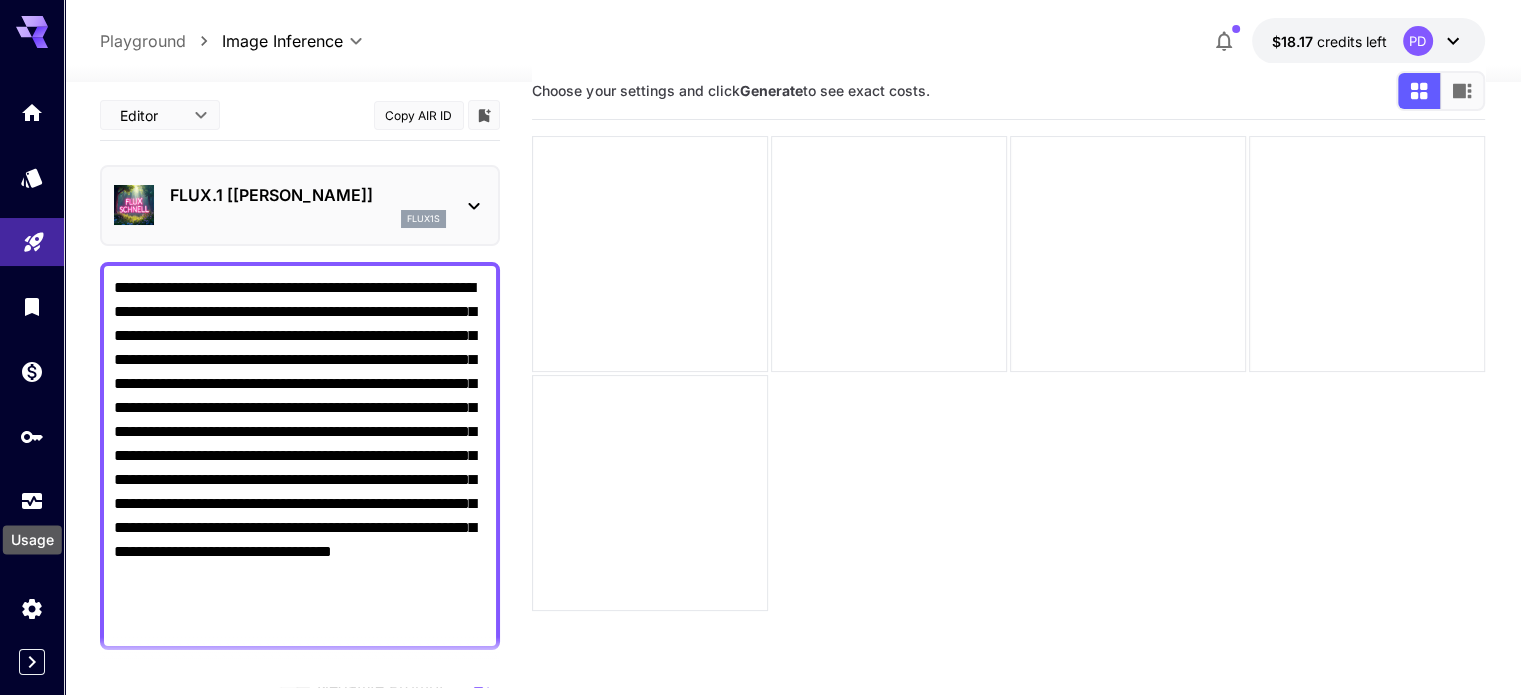 click on "Usage" at bounding box center [32, 533] 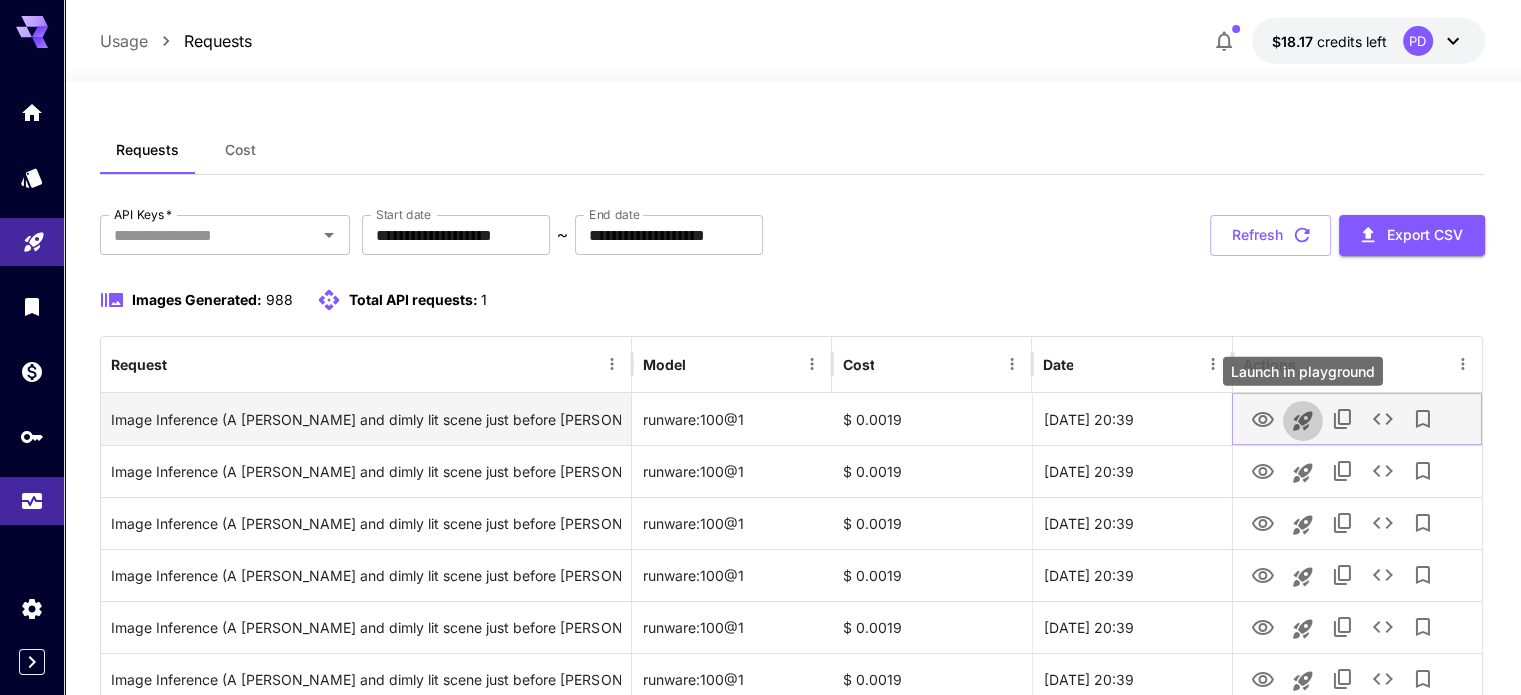 click 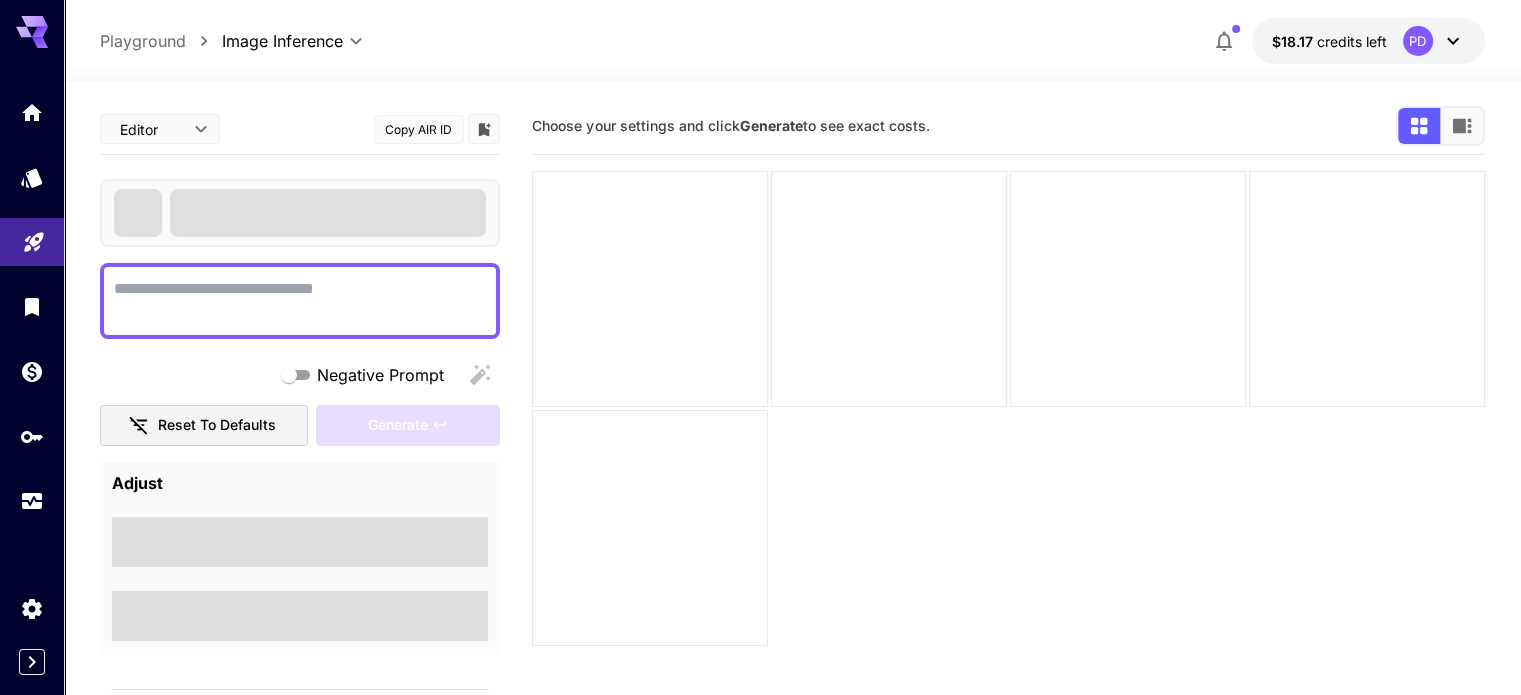 type on "**********" 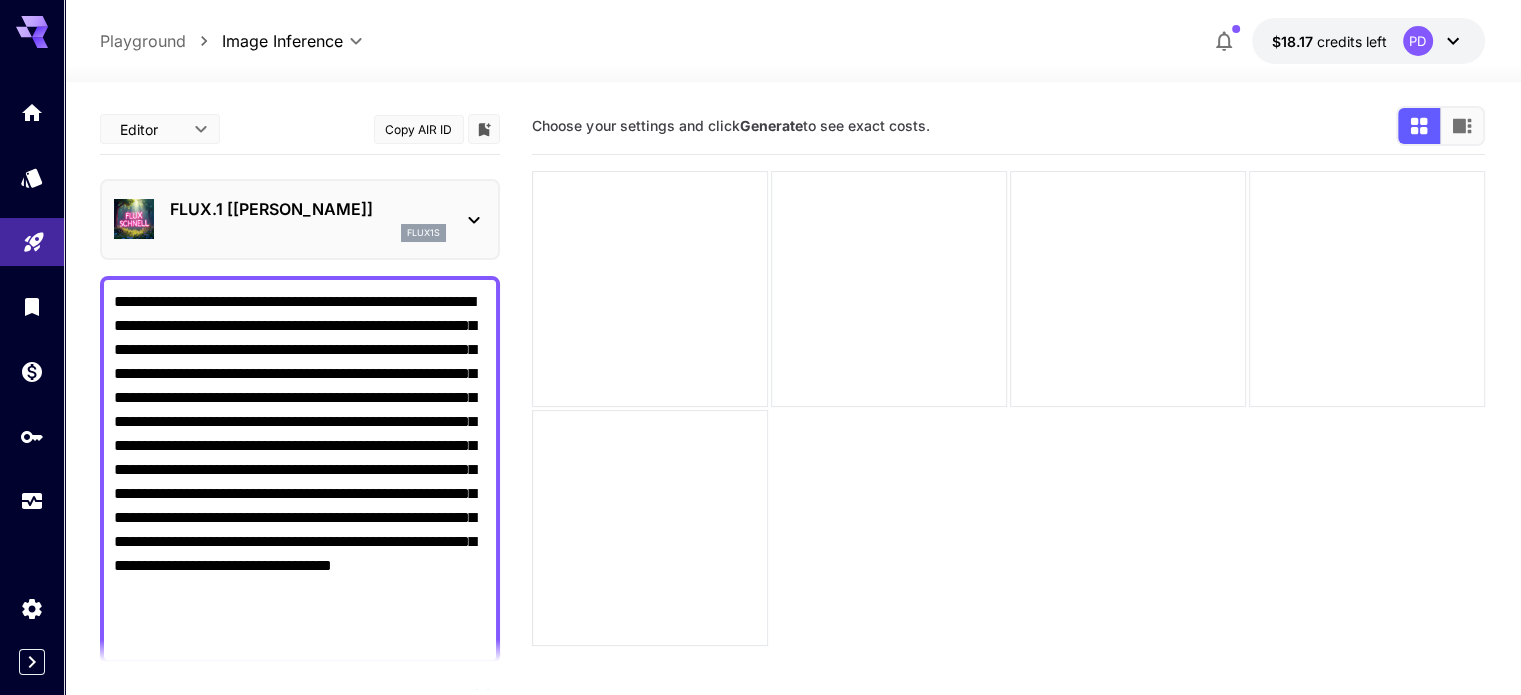 click on "**********" at bounding box center [792, 41] 